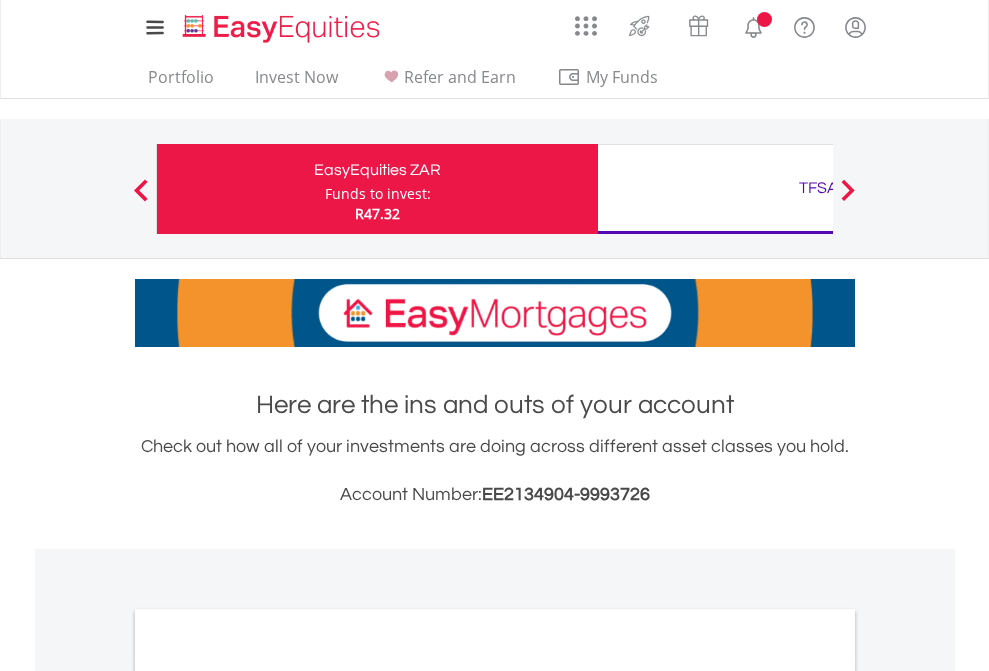 scroll, scrollTop: 0, scrollLeft: 0, axis: both 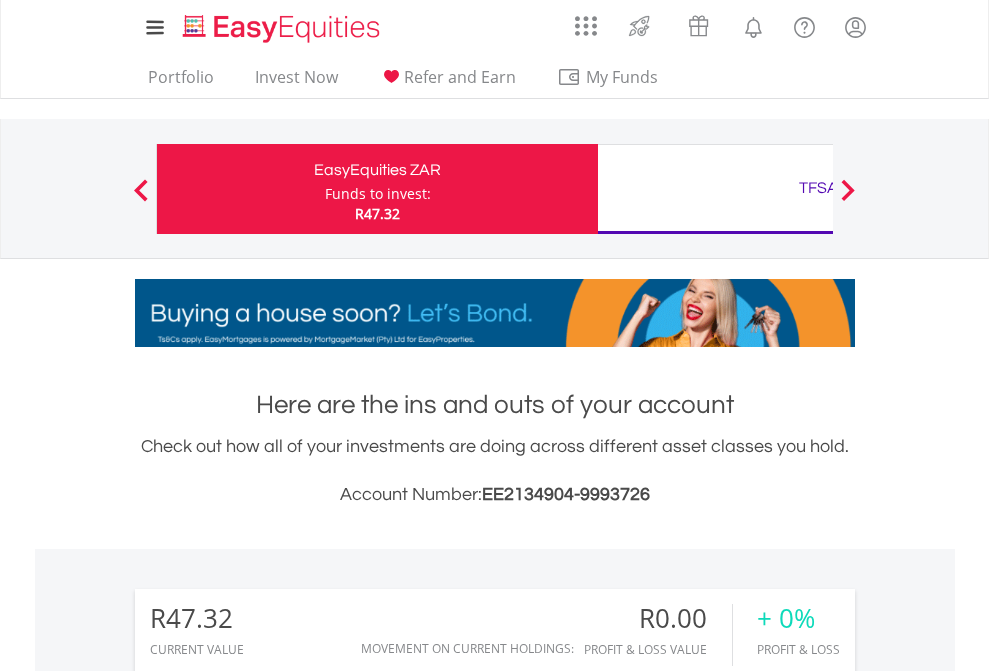 click on "Funds to invest:" at bounding box center (378, 194) 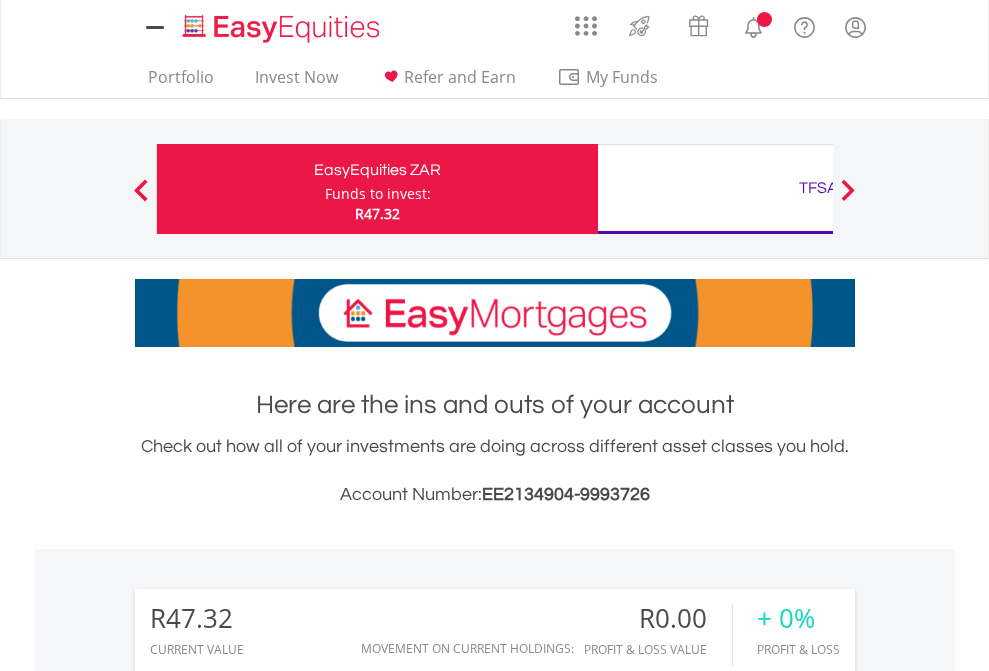 scroll, scrollTop: 0, scrollLeft: 0, axis: both 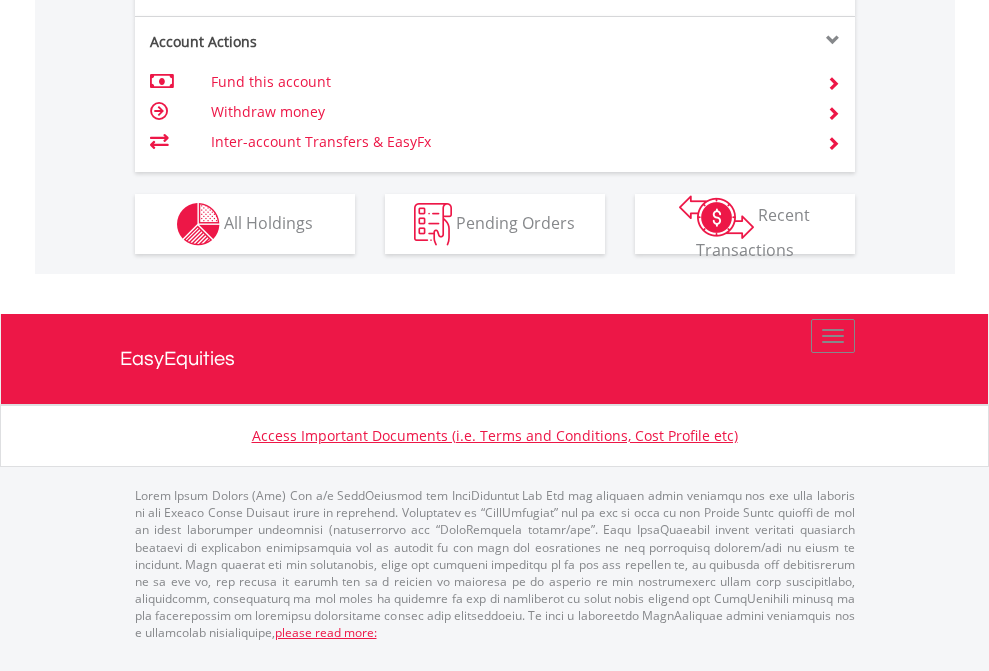 click on "Investment types" at bounding box center (706, -337) 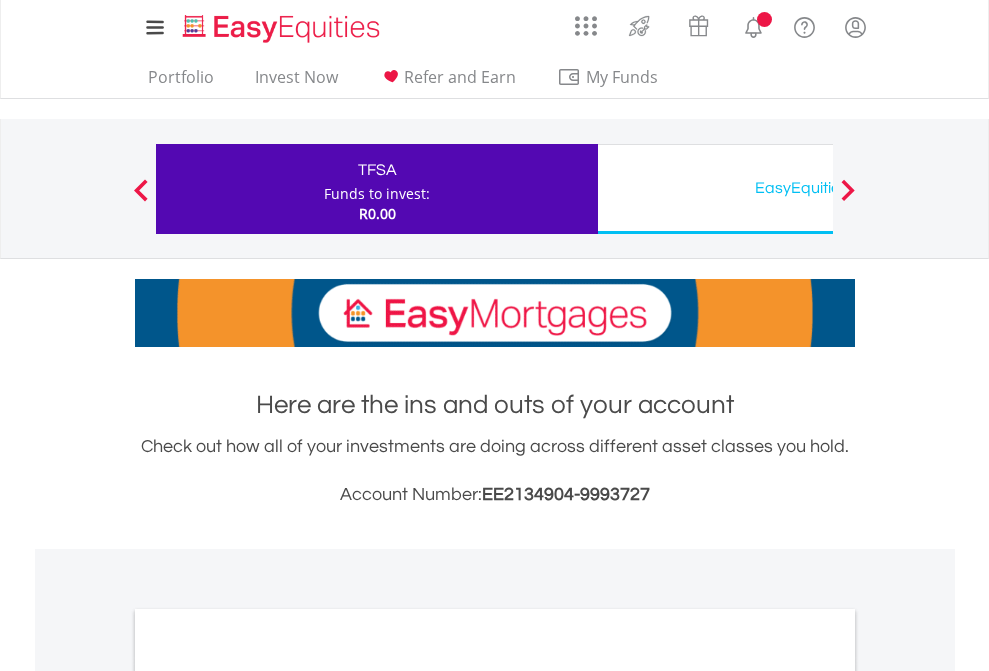 scroll, scrollTop: 0, scrollLeft: 0, axis: both 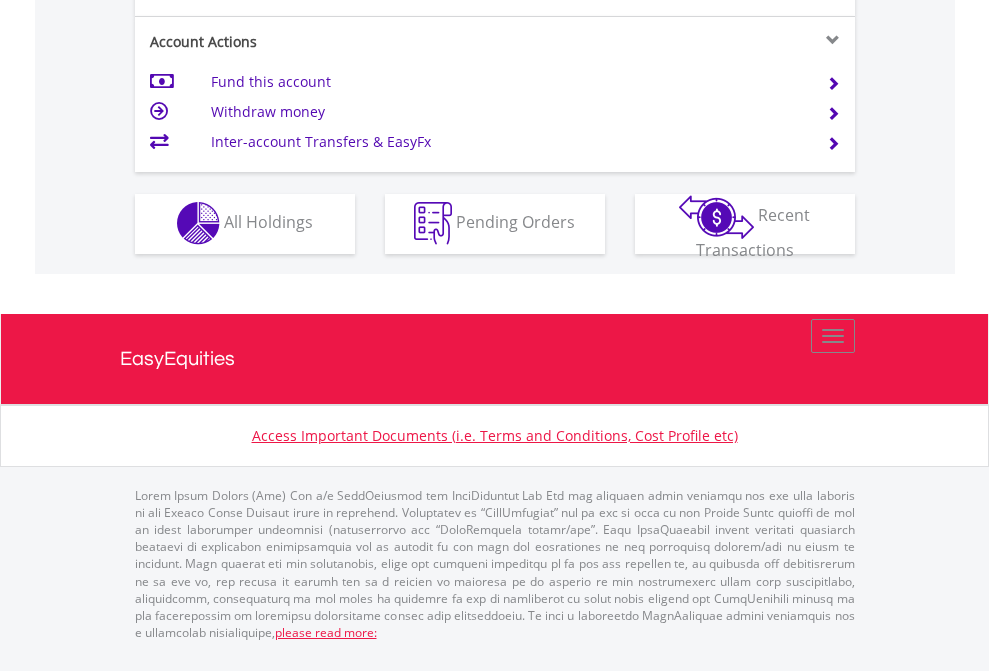 click on "Investment types" at bounding box center [706, -353] 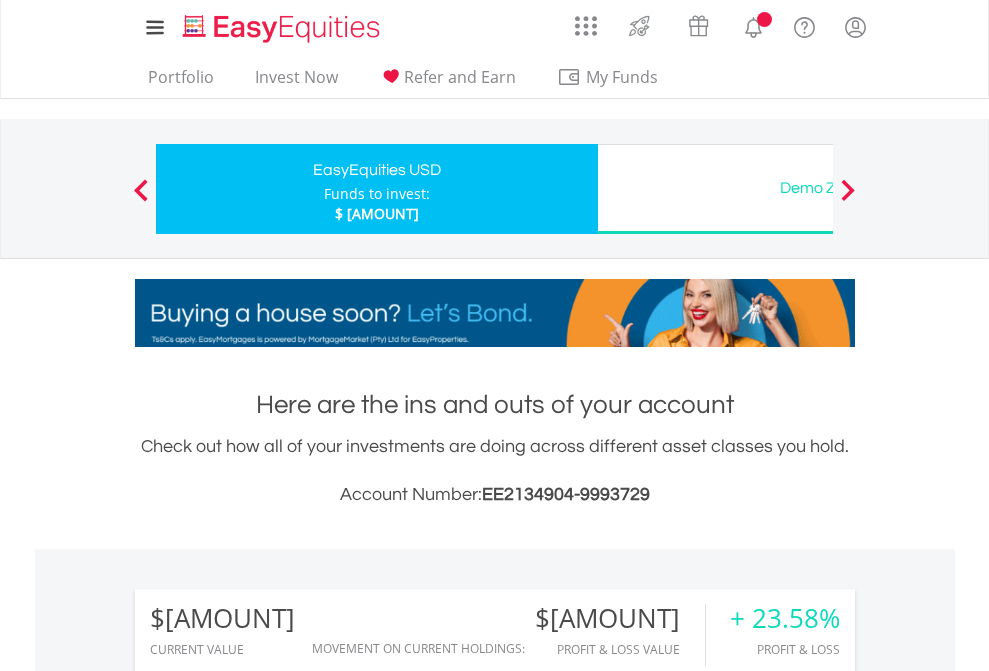 scroll, scrollTop: 0, scrollLeft: 0, axis: both 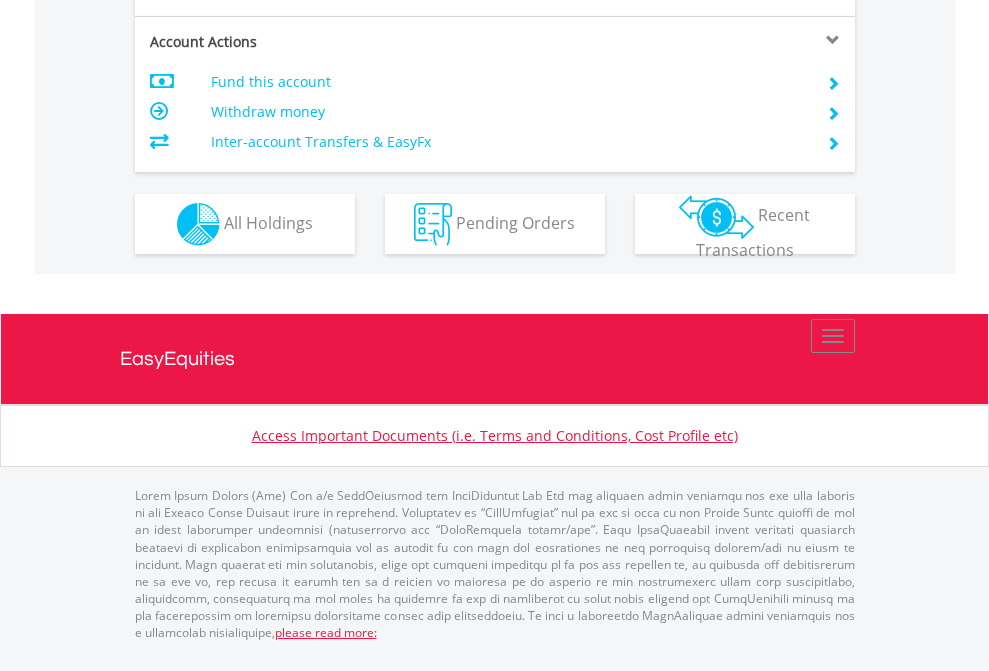 click on "Investment types" at bounding box center [706, -337] 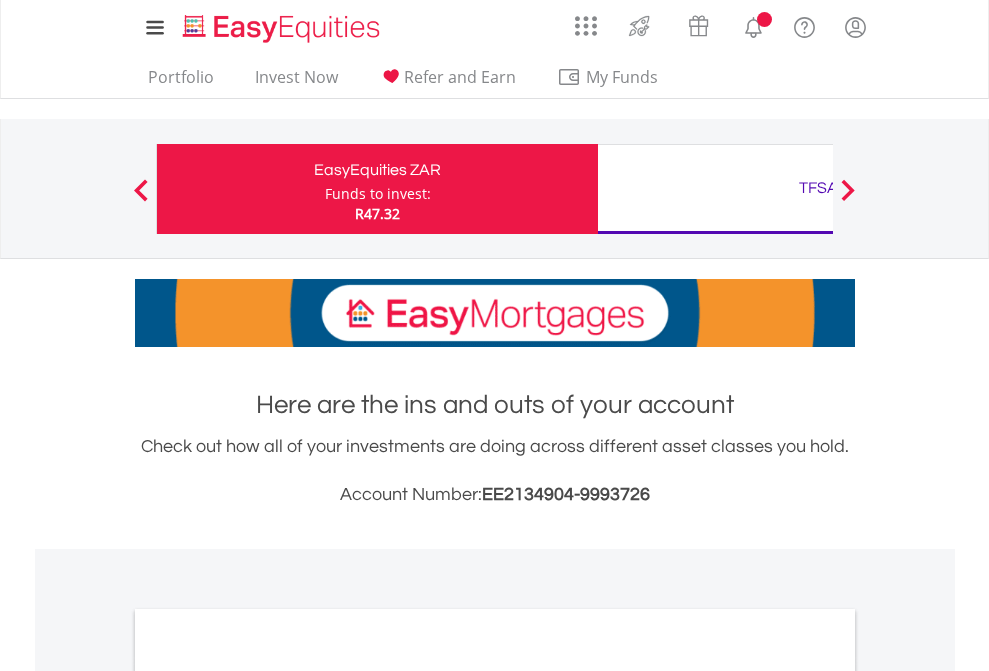 scroll, scrollTop: 1202, scrollLeft: 0, axis: vertical 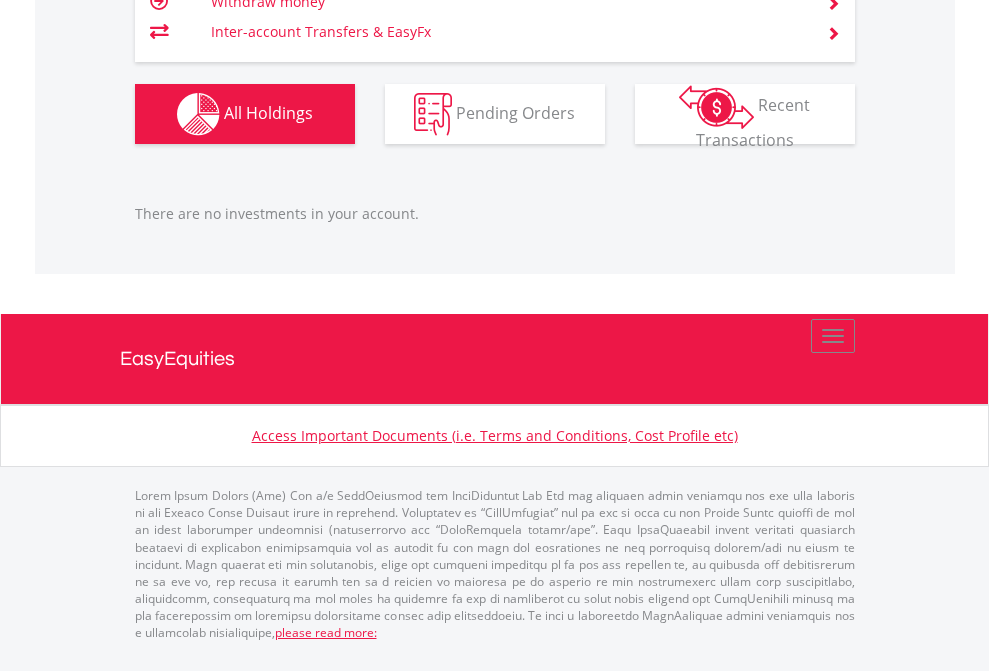 click on "TFSA" at bounding box center [818, -1206] 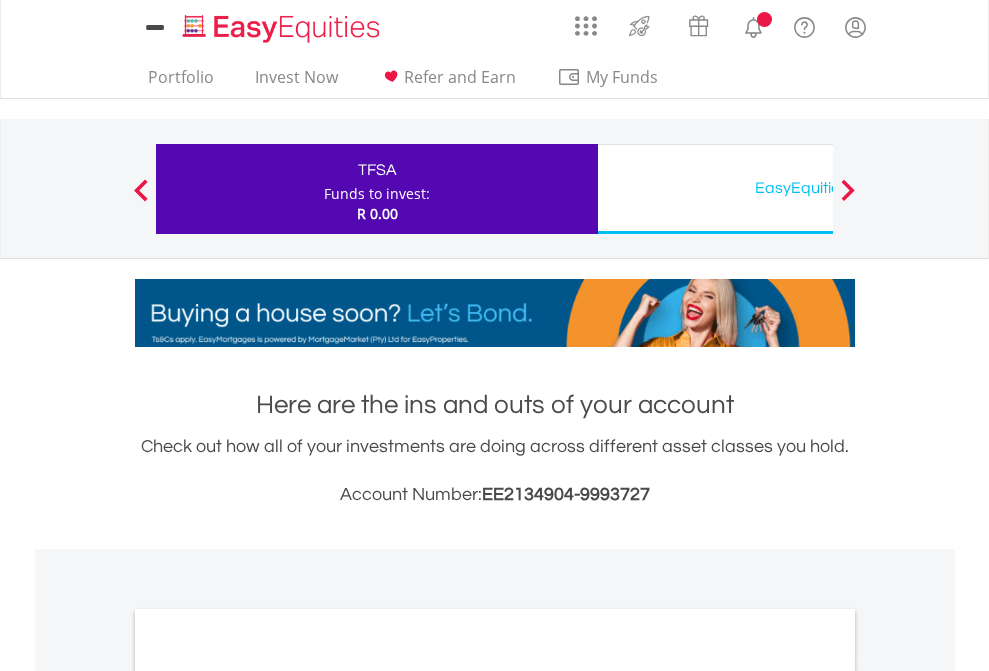 scroll, scrollTop: 0, scrollLeft: 0, axis: both 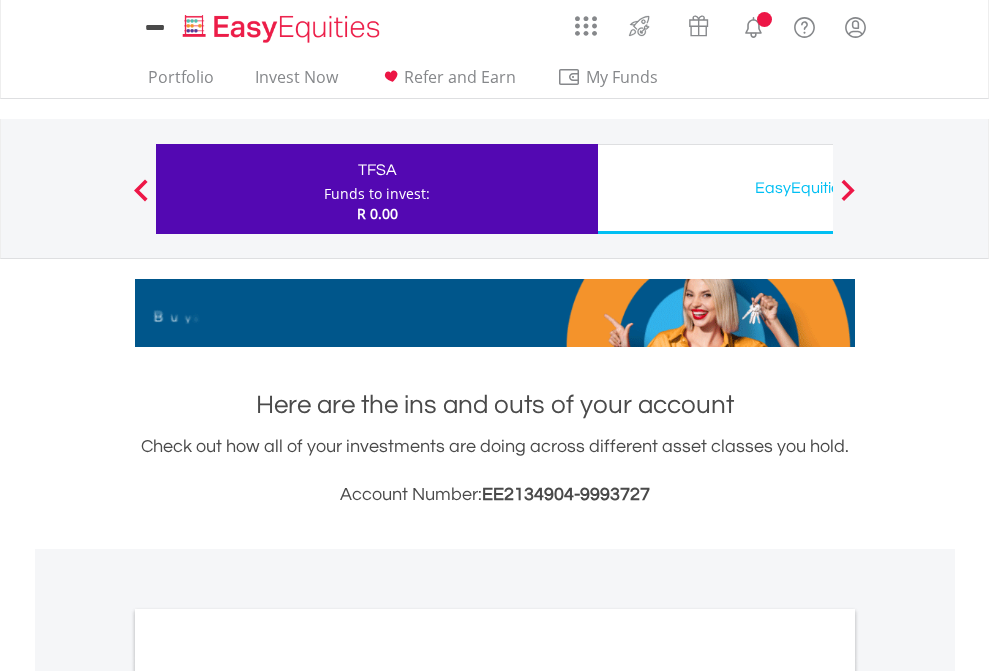 click on "All Holdings" at bounding box center [268, 1096] 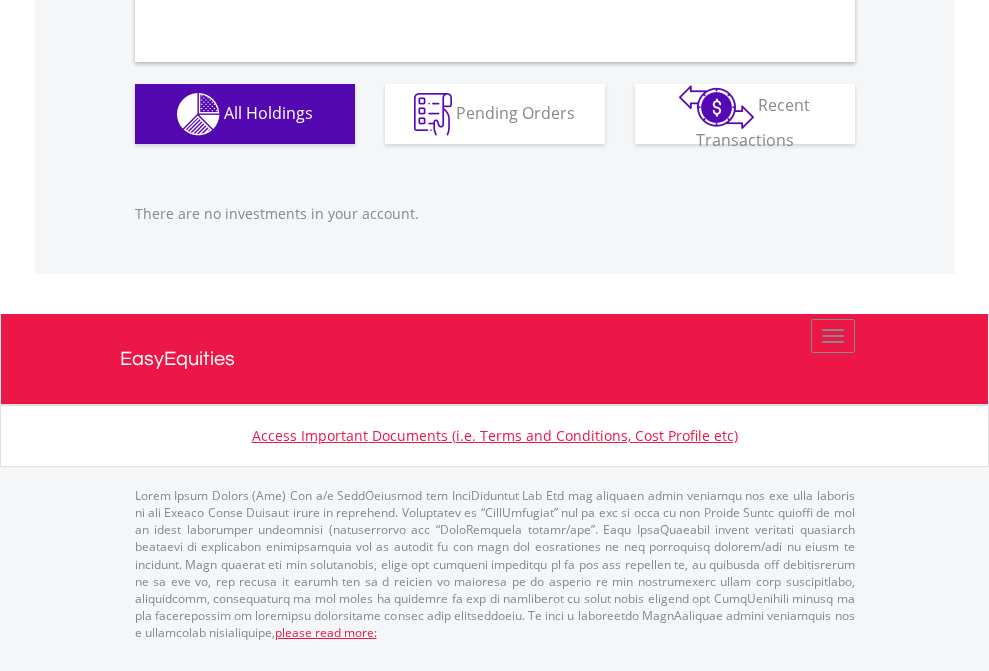 scroll, scrollTop: 1980, scrollLeft: 0, axis: vertical 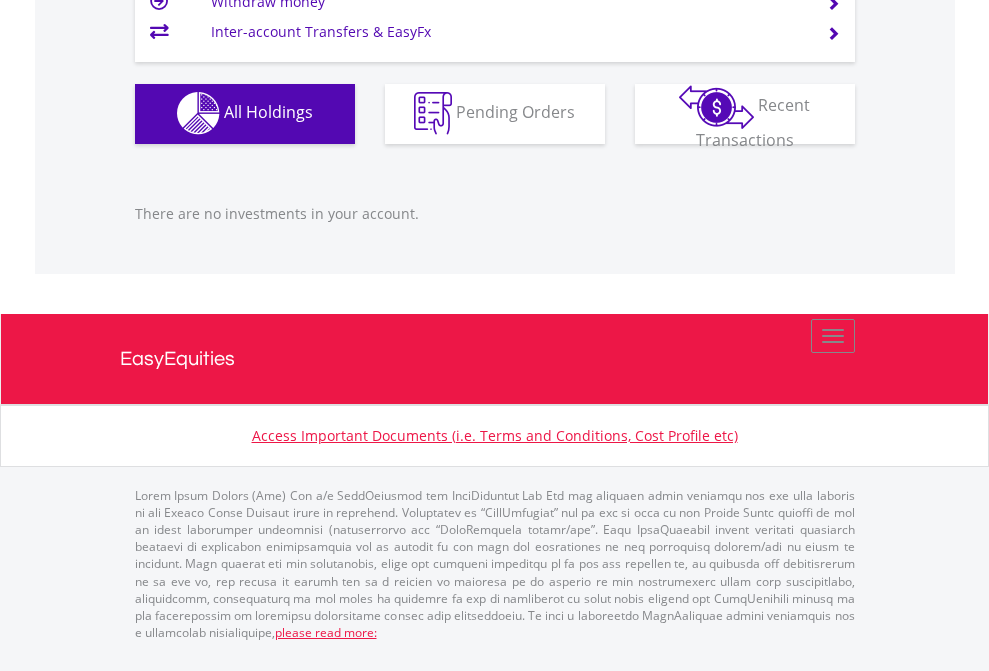 click on "EasyEquities USD" at bounding box center (818, -1142) 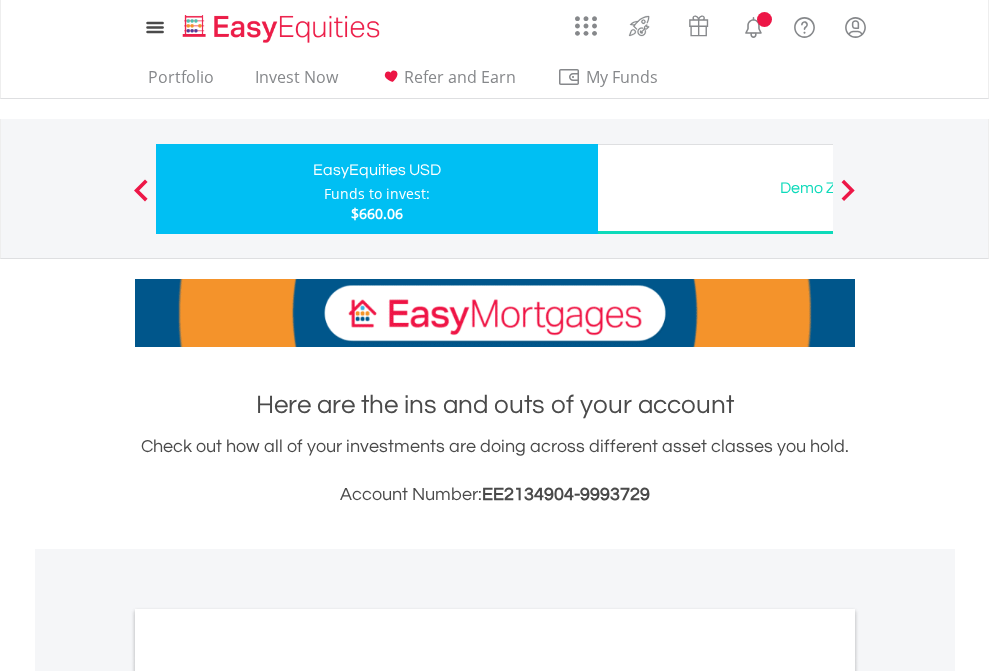 scroll, scrollTop: 0, scrollLeft: 0, axis: both 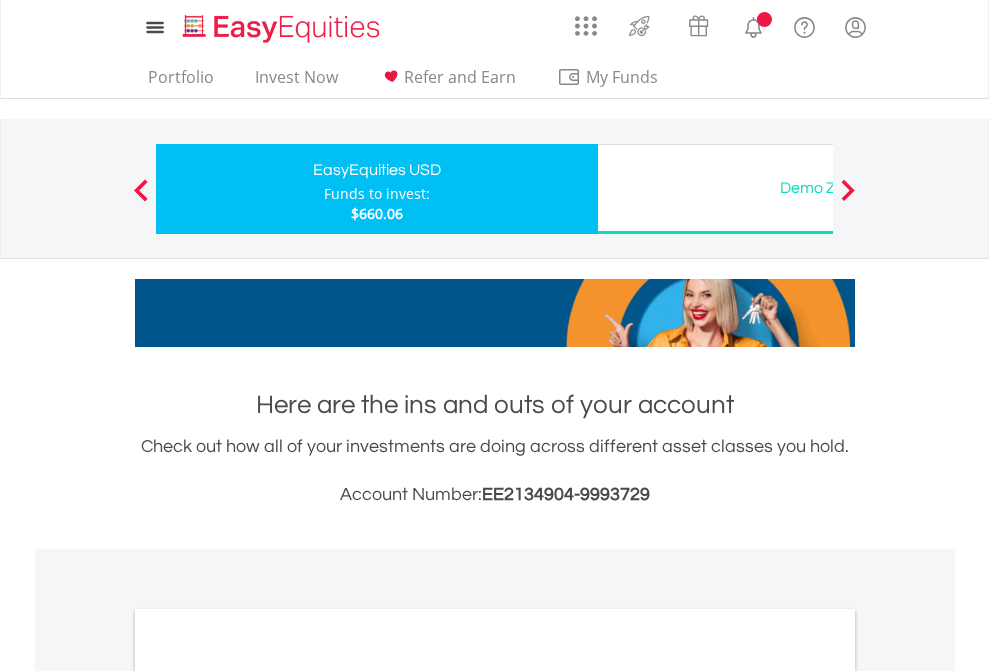 click on "All Holdings" at bounding box center [268, 1096] 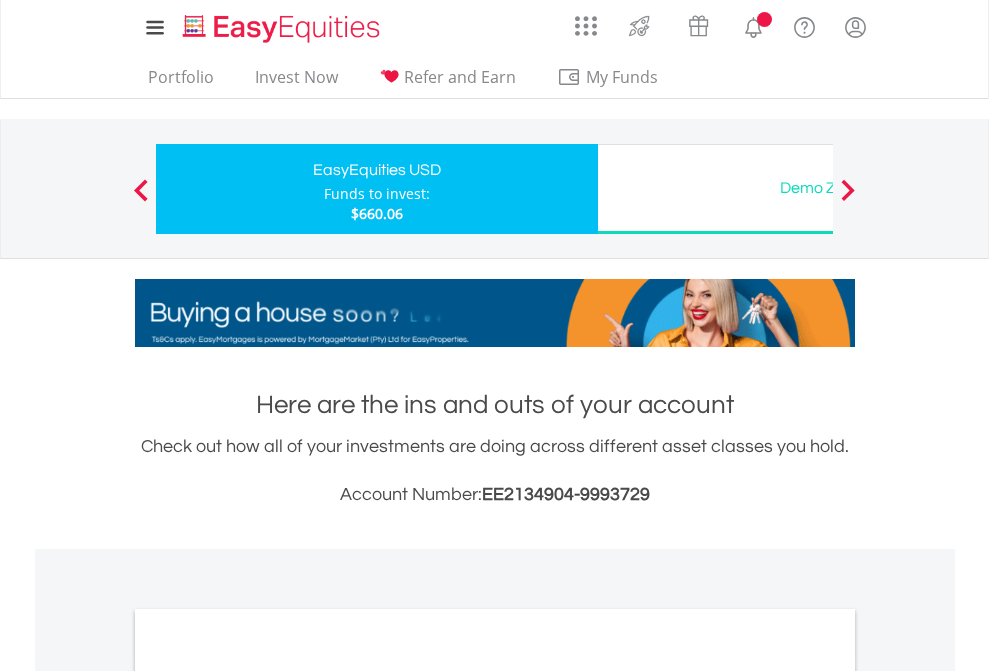 scroll, scrollTop: 1202, scrollLeft: 0, axis: vertical 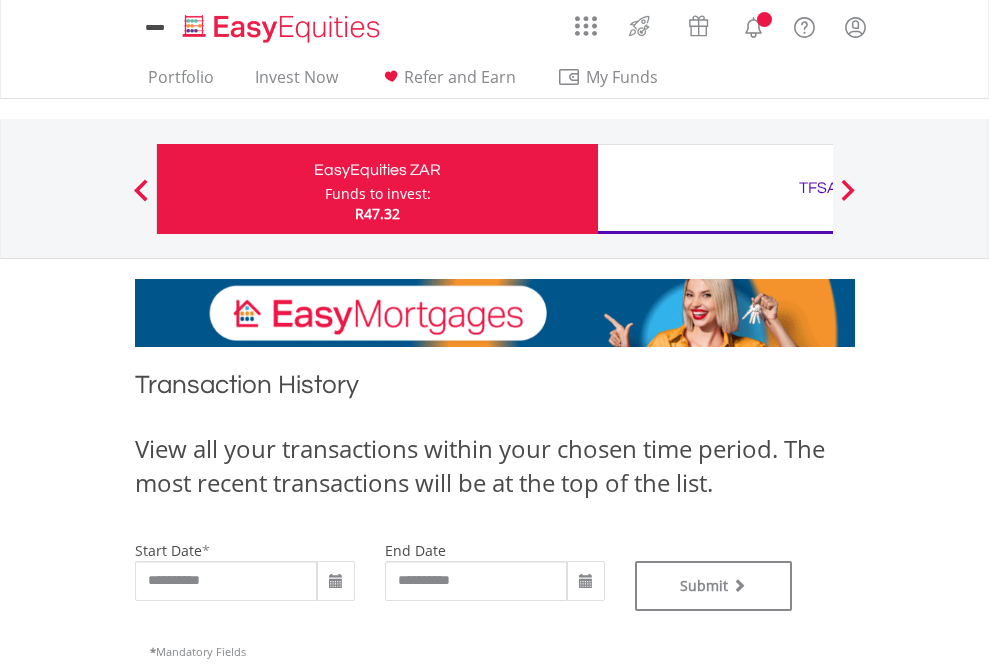 type on "**********" 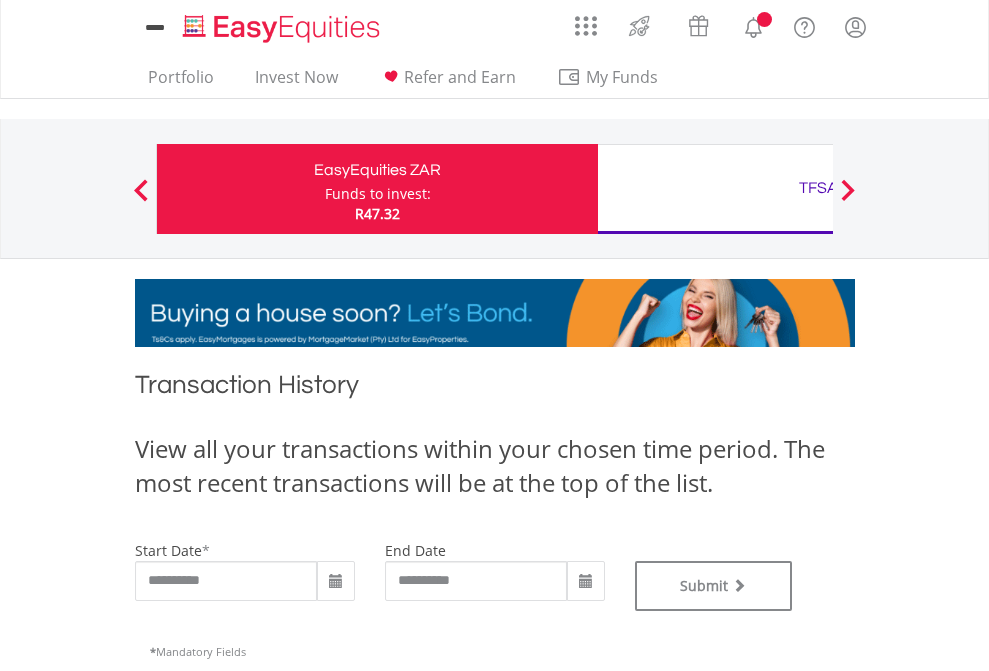 type on "**********" 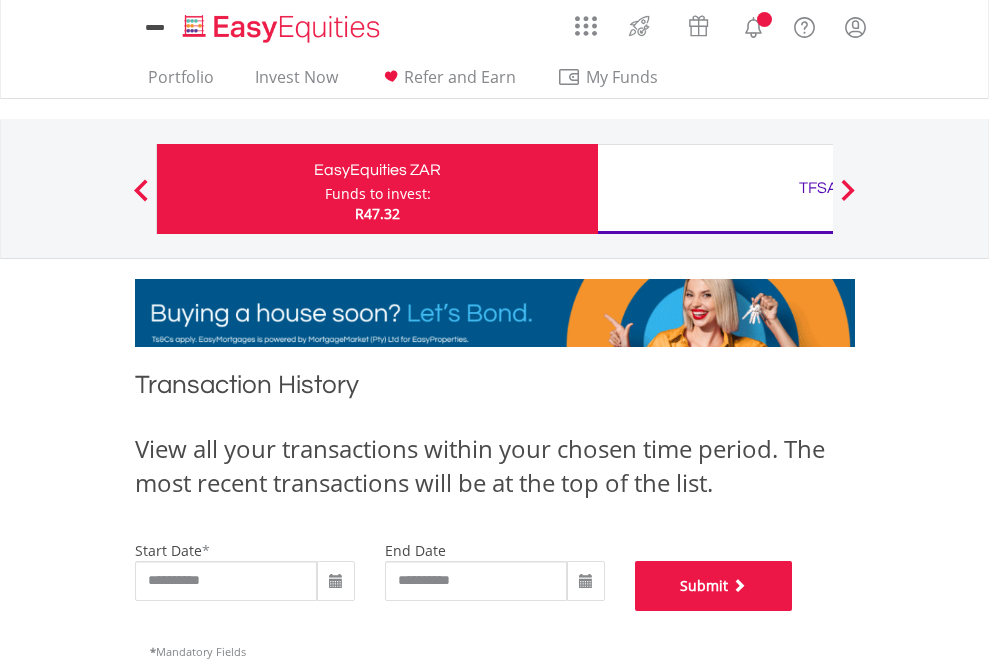 click on "Submit" at bounding box center [714, 586] 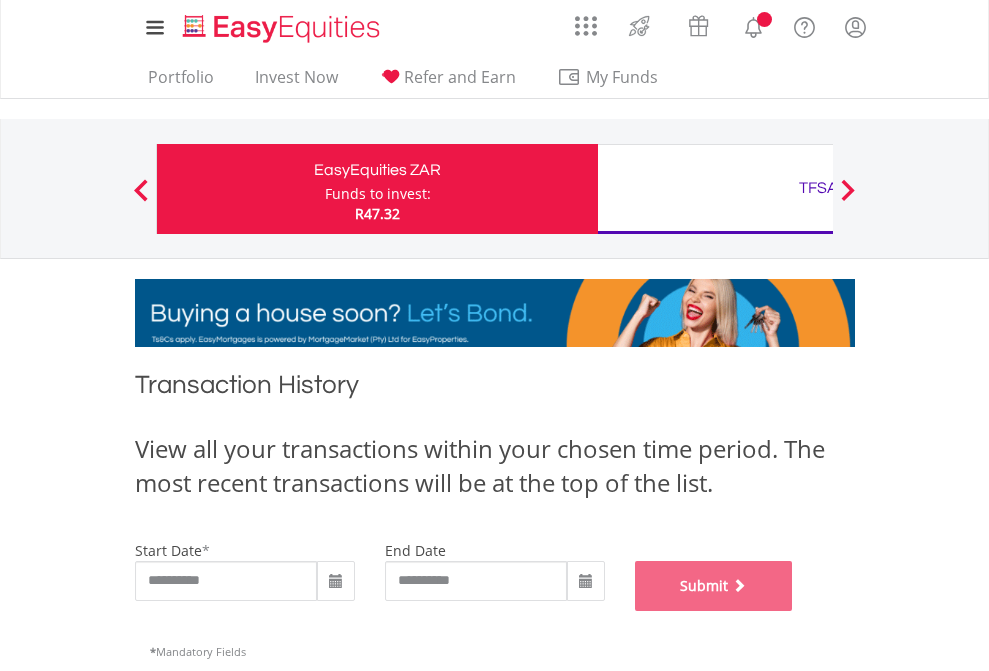 scroll, scrollTop: 811, scrollLeft: 0, axis: vertical 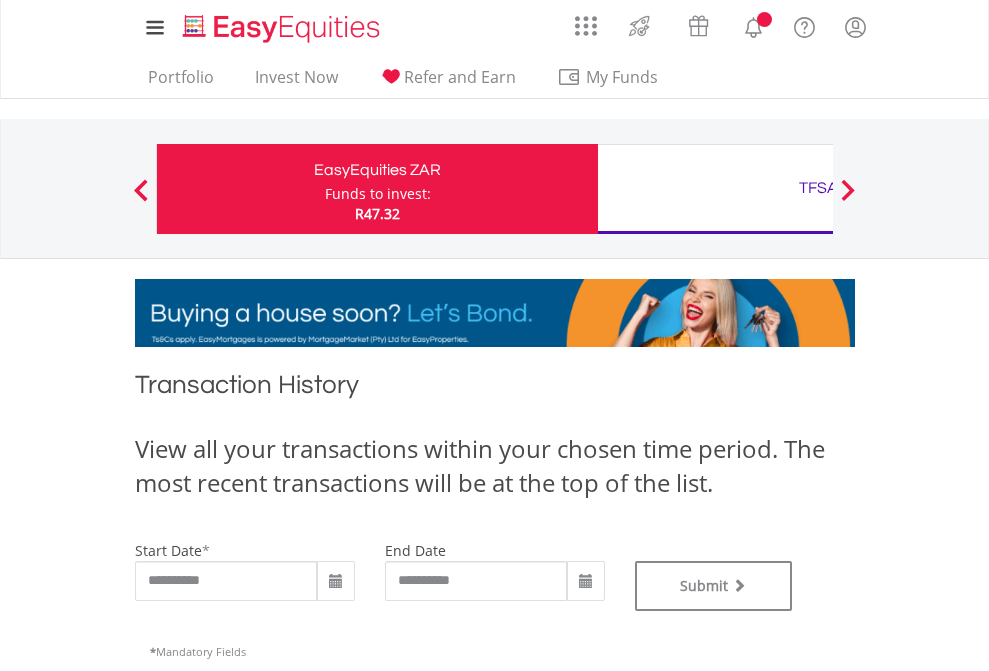 click on "TFSA" at bounding box center (818, 188) 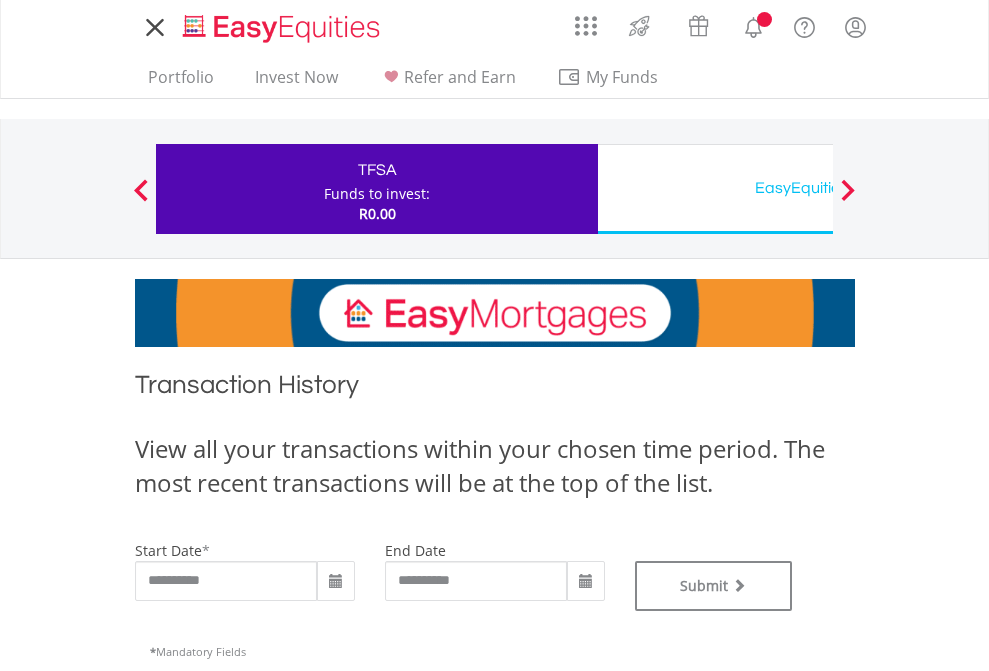 scroll, scrollTop: 0, scrollLeft: 0, axis: both 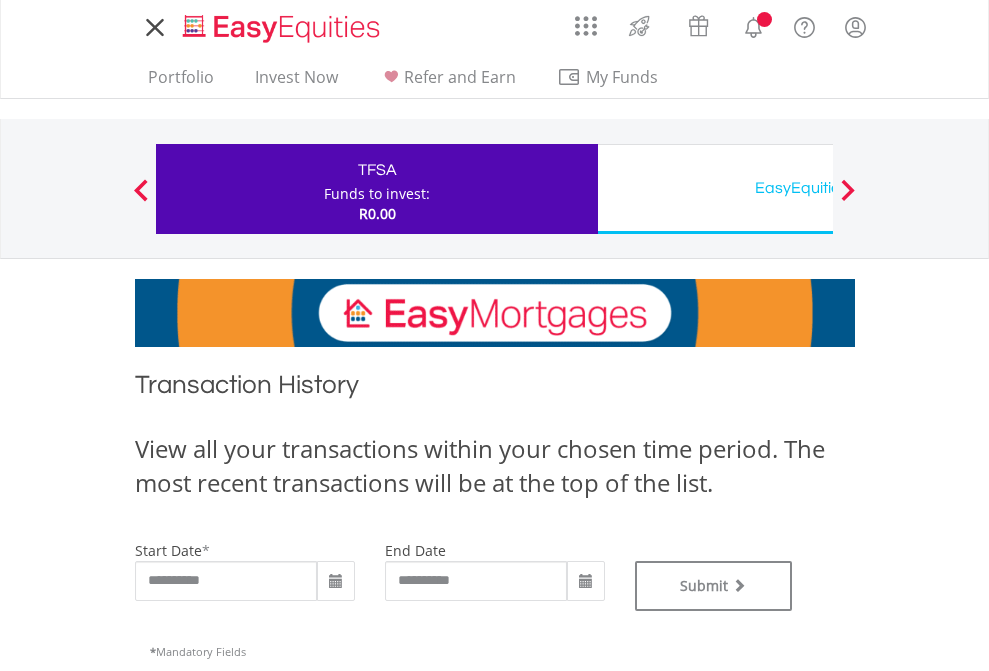 type on "**********" 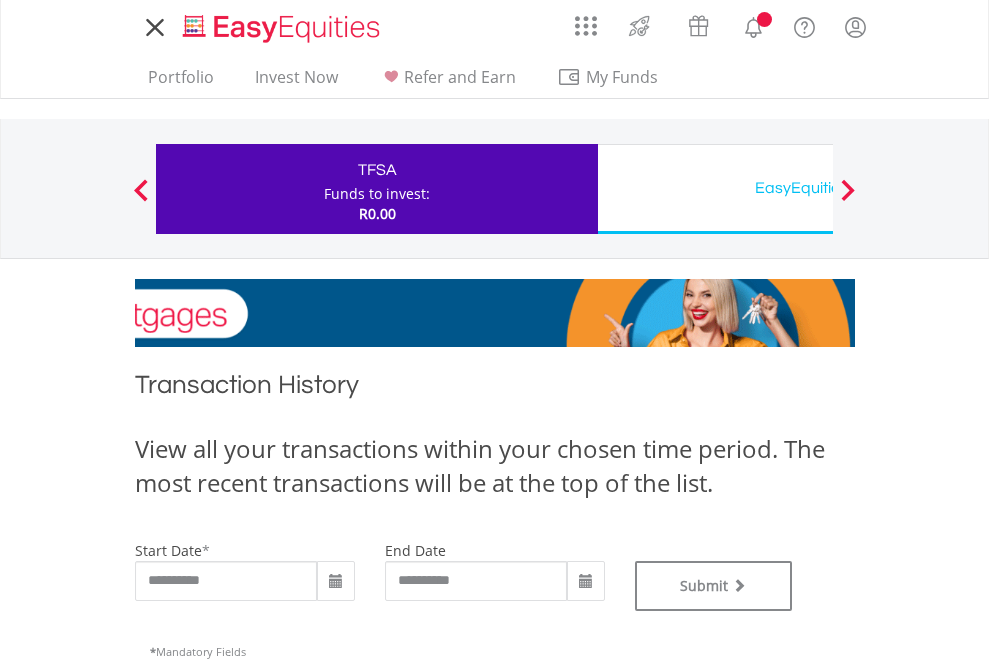 type on "**********" 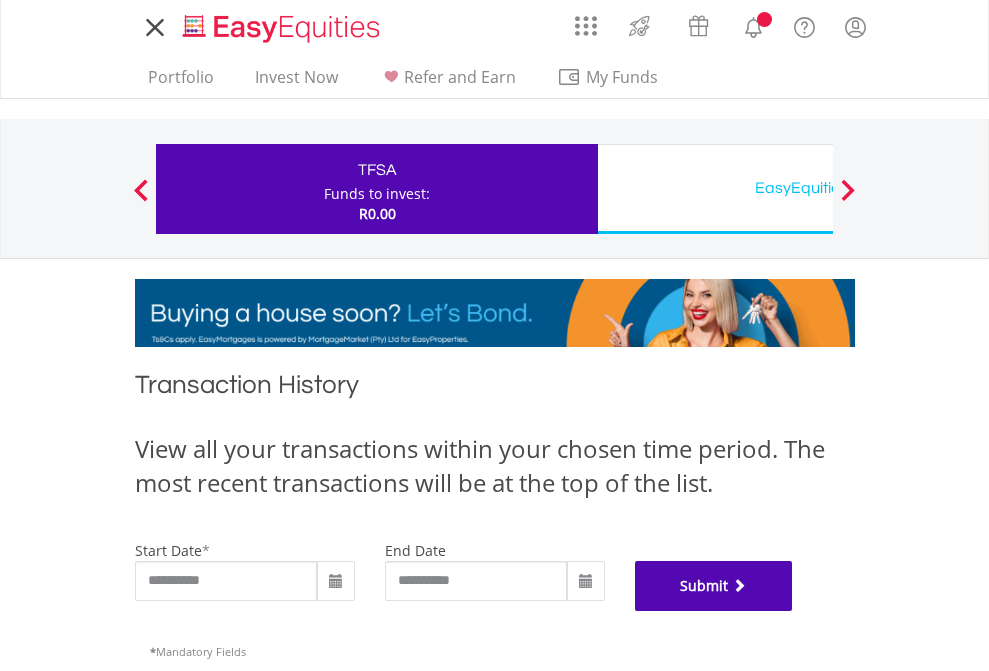 click on "Submit" at bounding box center [714, 586] 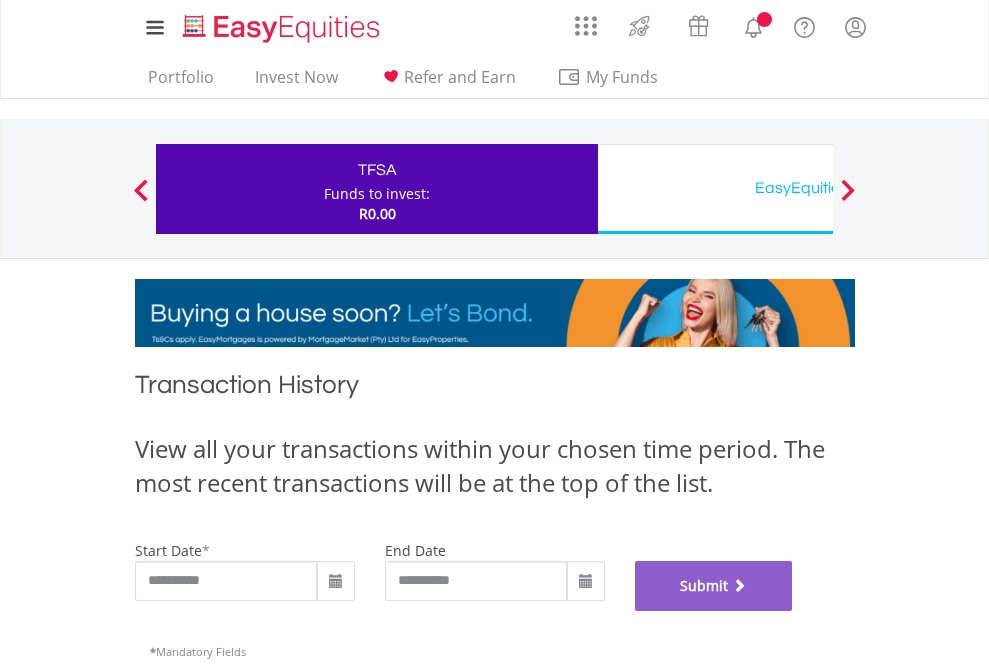 scroll, scrollTop: 811, scrollLeft: 0, axis: vertical 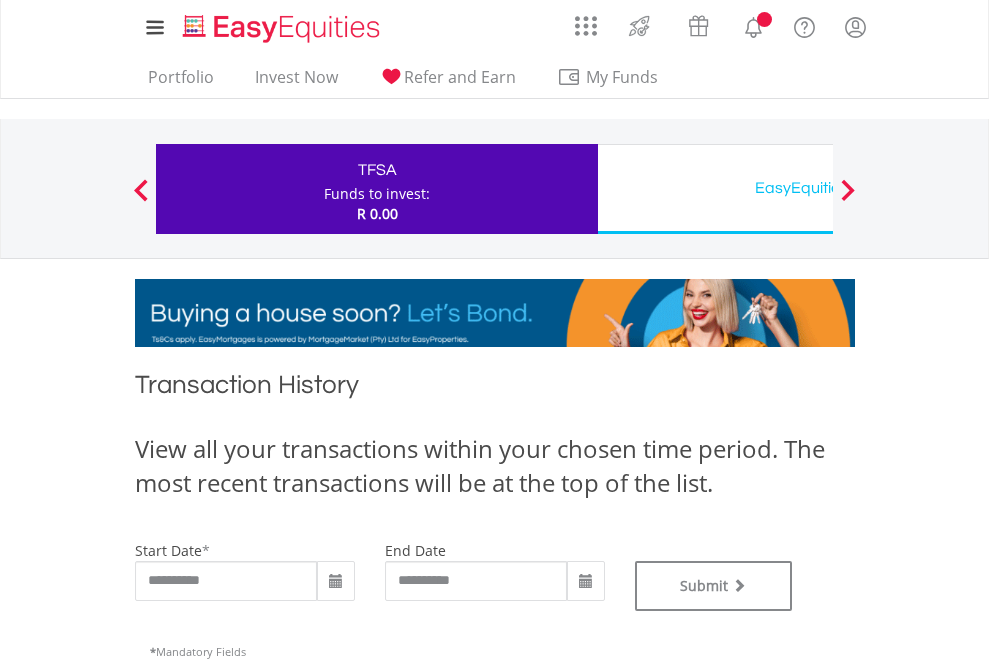 click on "EasyEquities USD" at bounding box center [818, 188] 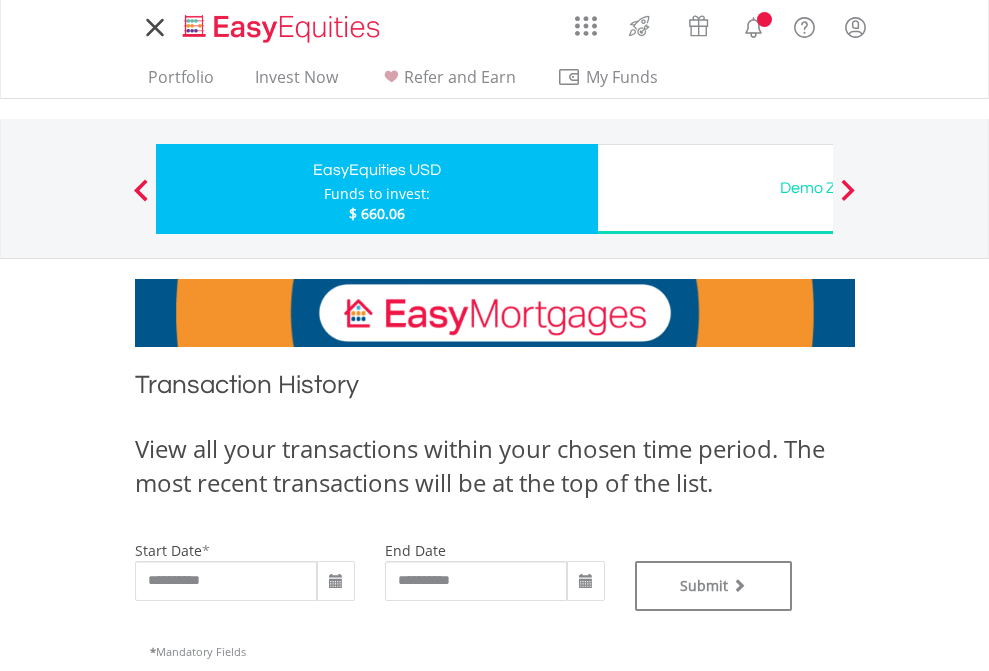 scroll, scrollTop: 0, scrollLeft: 0, axis: both 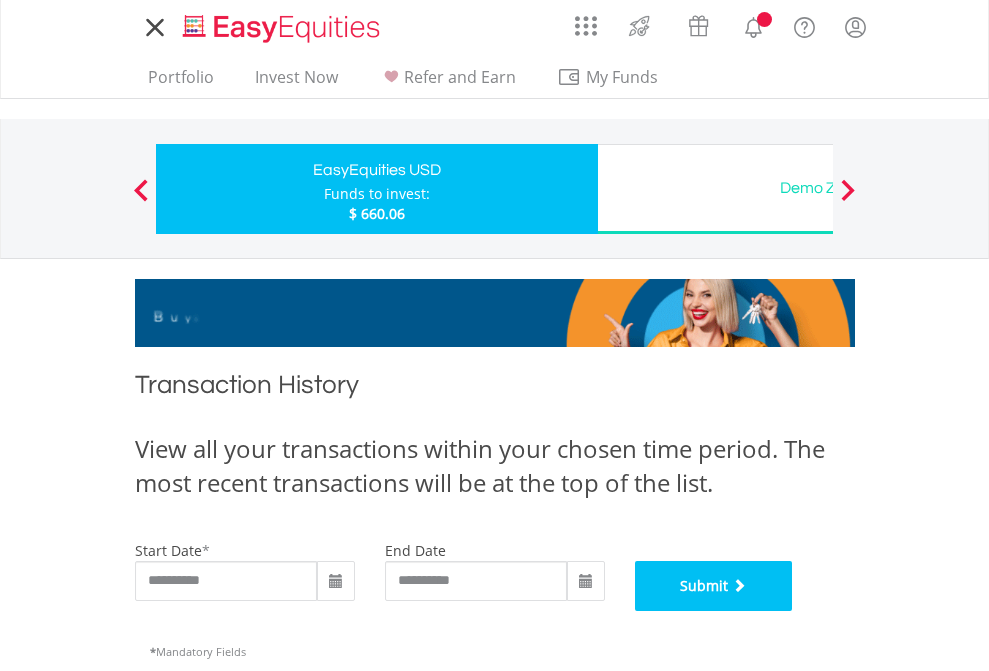 click on "Submit" at bounding box center (714, 586) 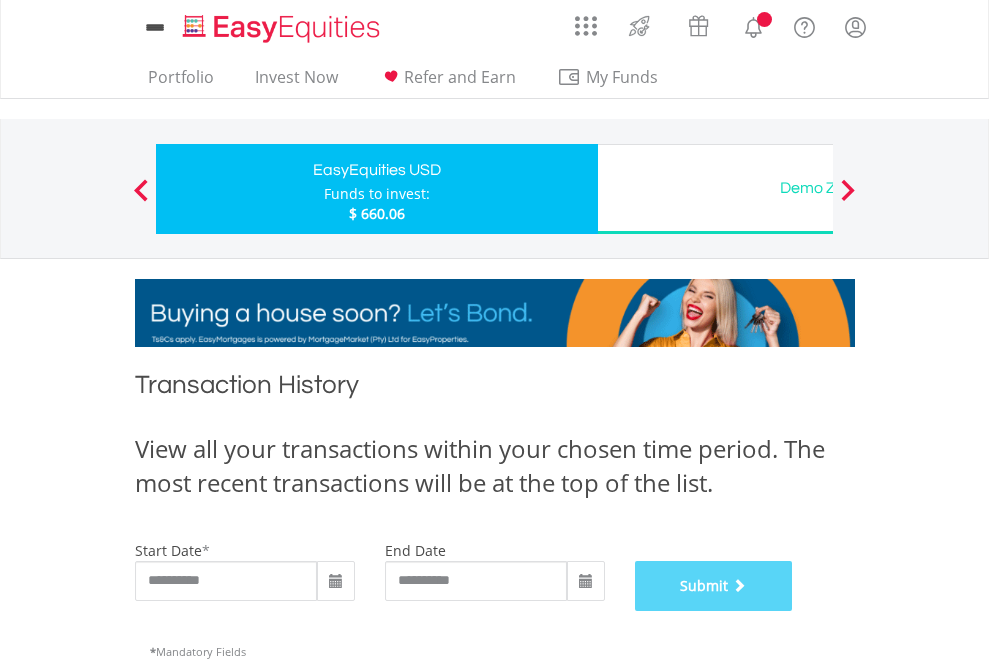scroll, scrollTop: 811, scrollLeft: 0, axis: vertical 